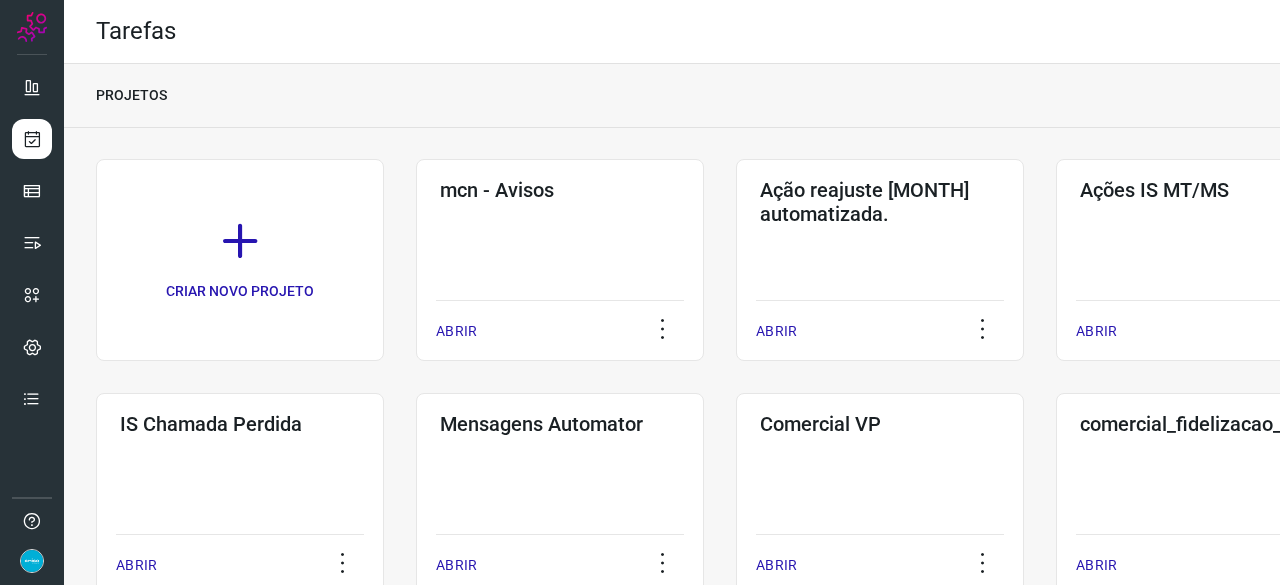 scroll, scrollTop: 0, scrollLeft: 0, axis: both 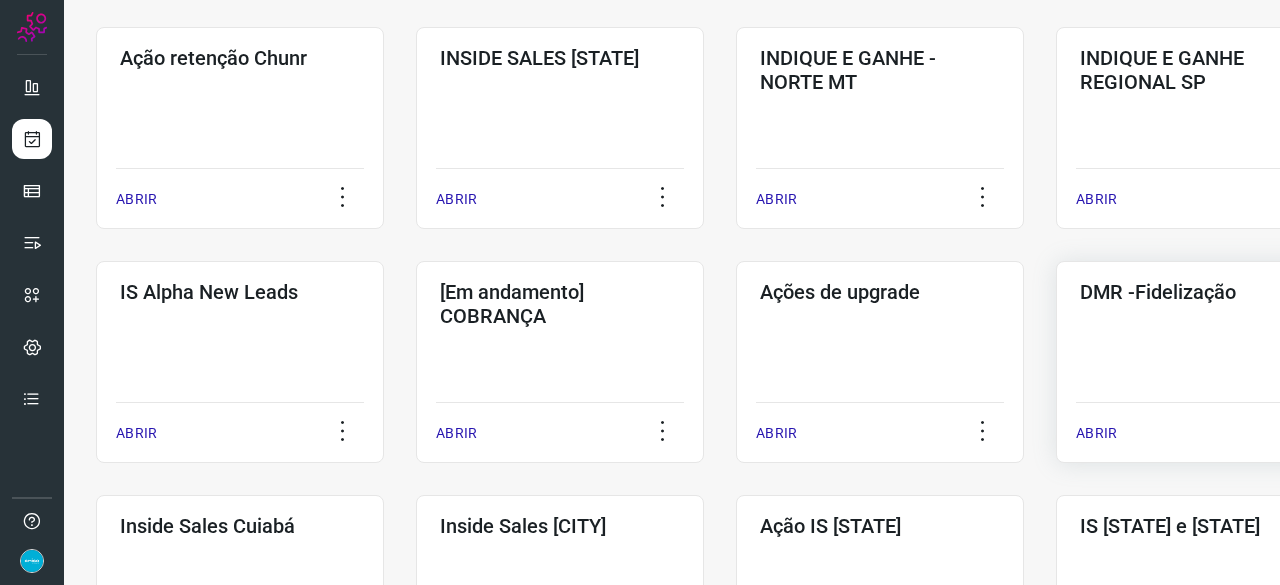 click on "ABRIR" at bounding box center (1096, 433) 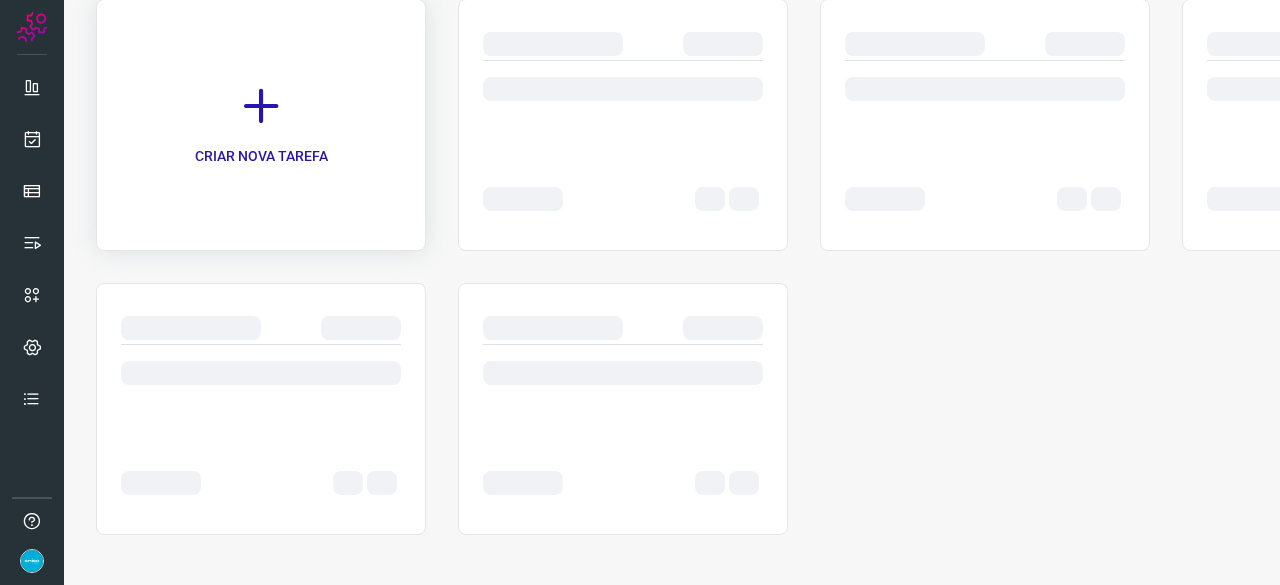 scroll, scrollTop: 0, scrollLeft: 0, axis: both 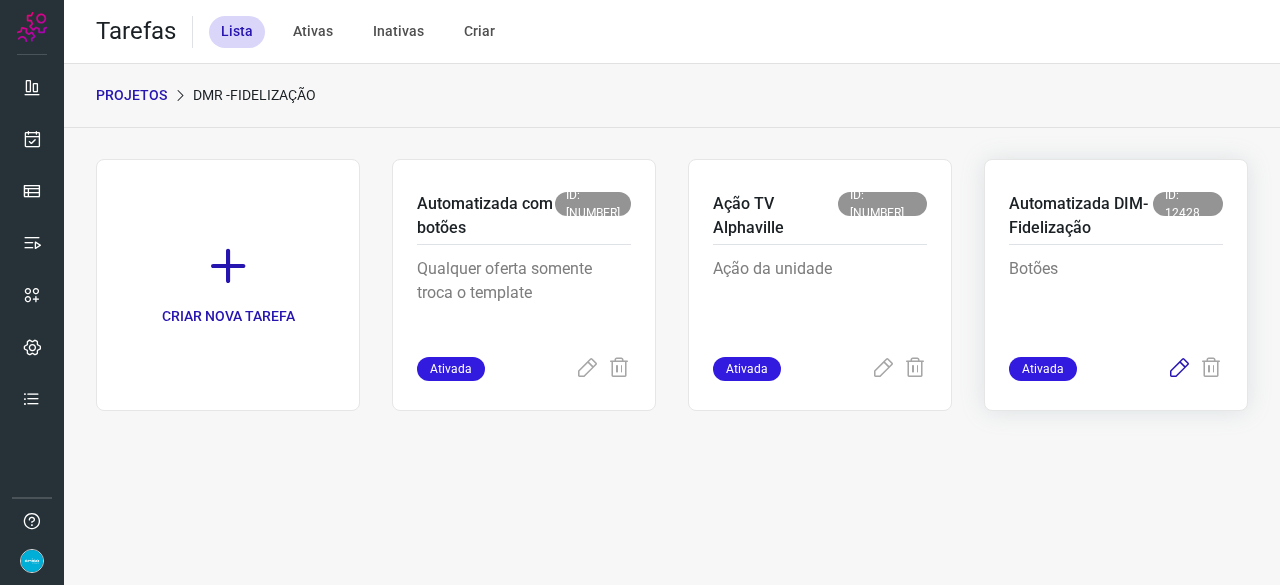 click at bounding box center (1179, 369) 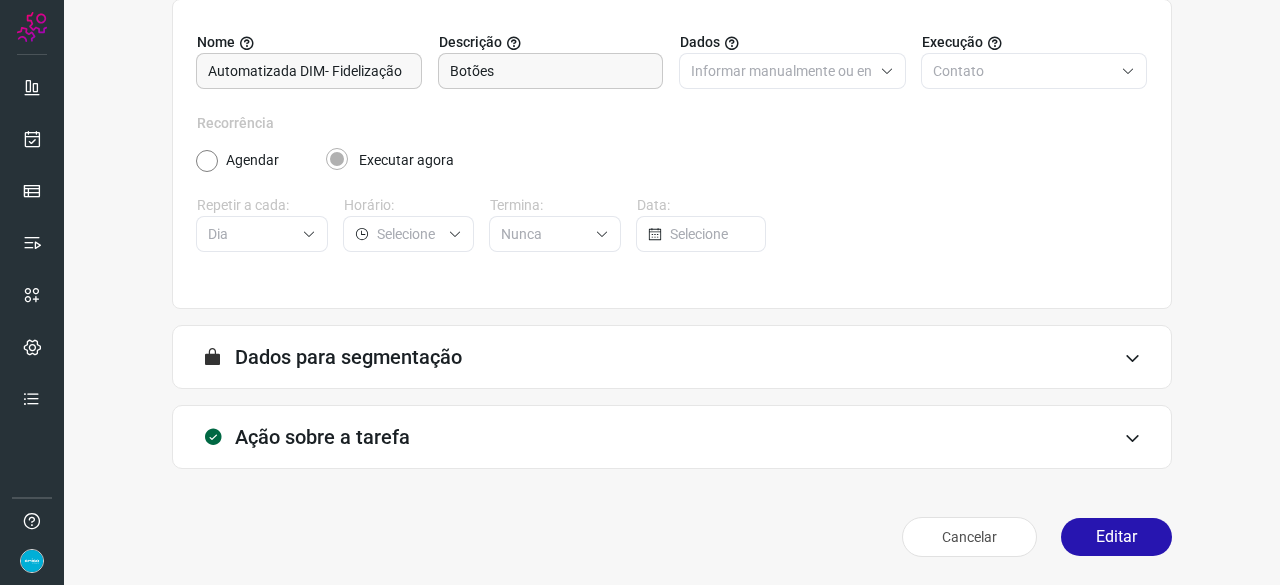 scroll, scrollTop: 195, scrollLeft: 0, axis: vertical 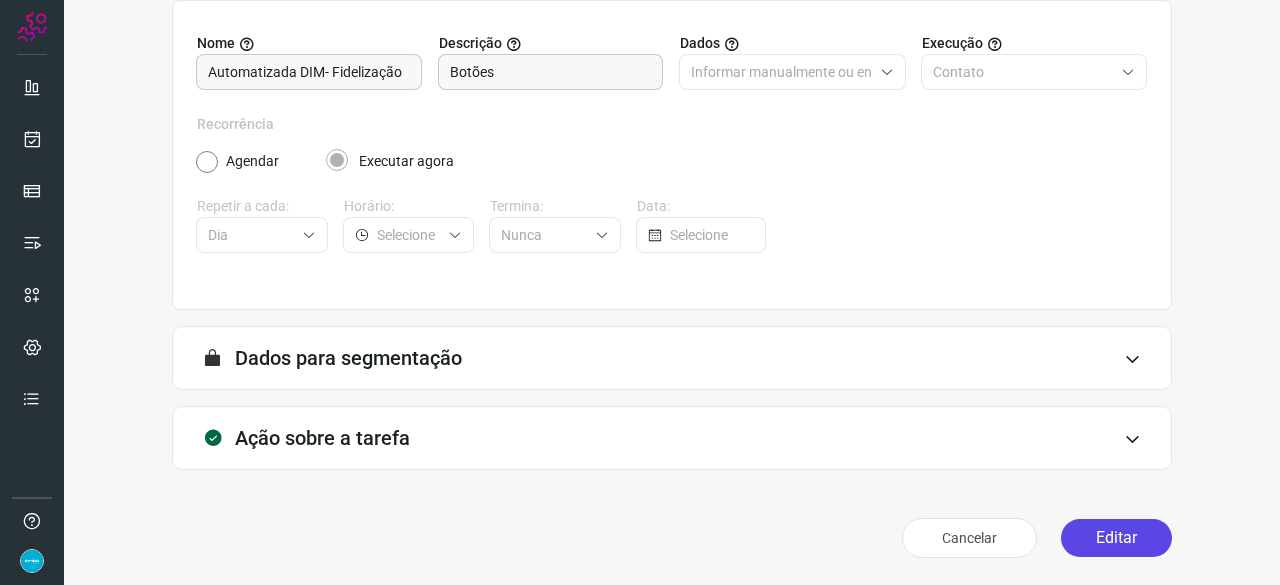click on "Editar" at bounding box center (1116, 538) 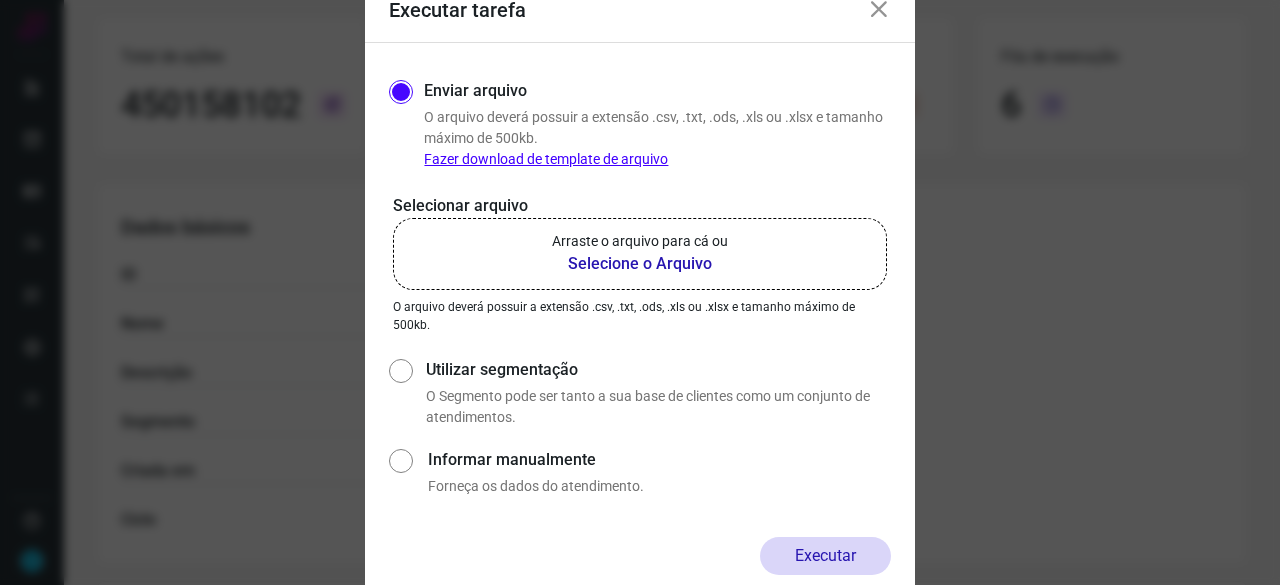 click on "Selecione o Arquivo" at bounding box center (640, 264) 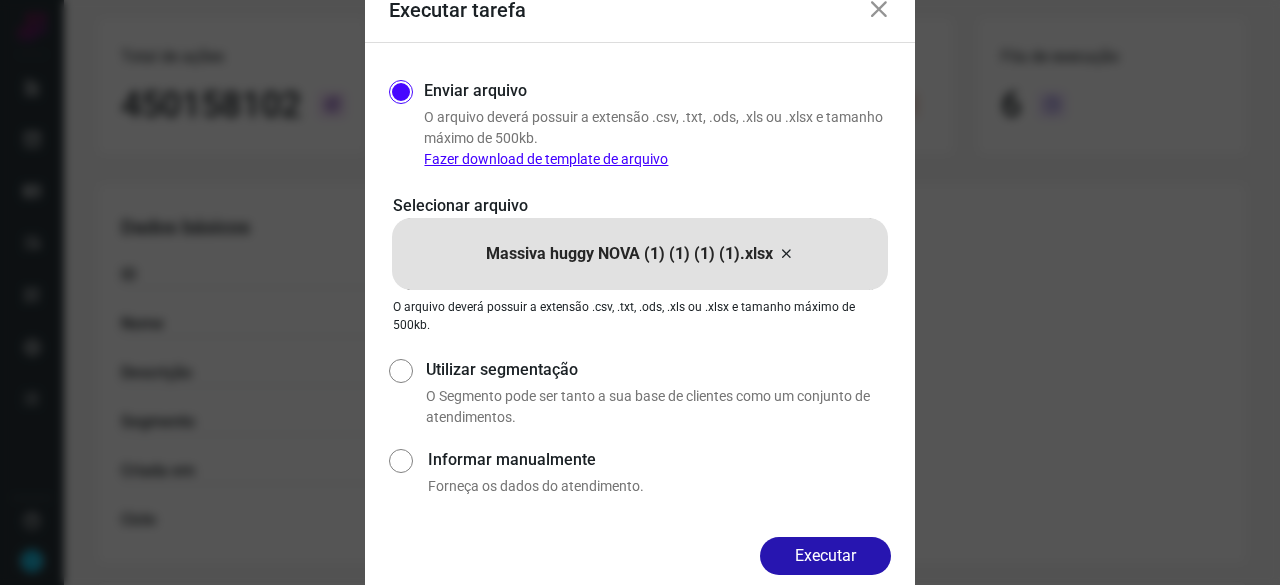 click on "Executar" at bounding box center [825, 556] 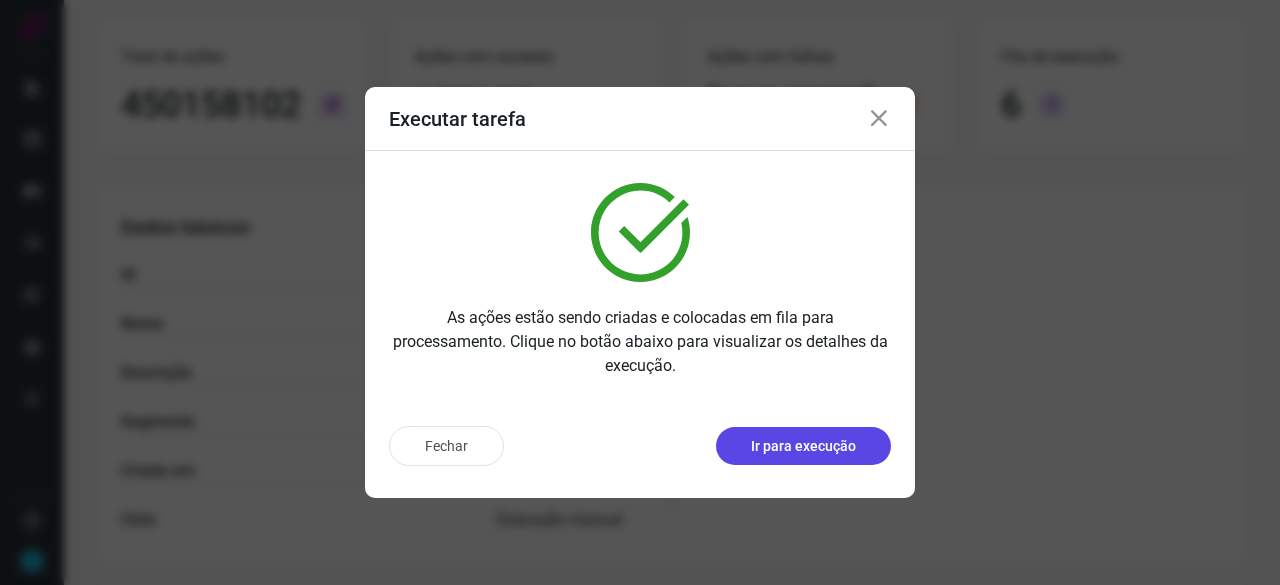 click on "Ir para execução" at bounding box center (803, 446) 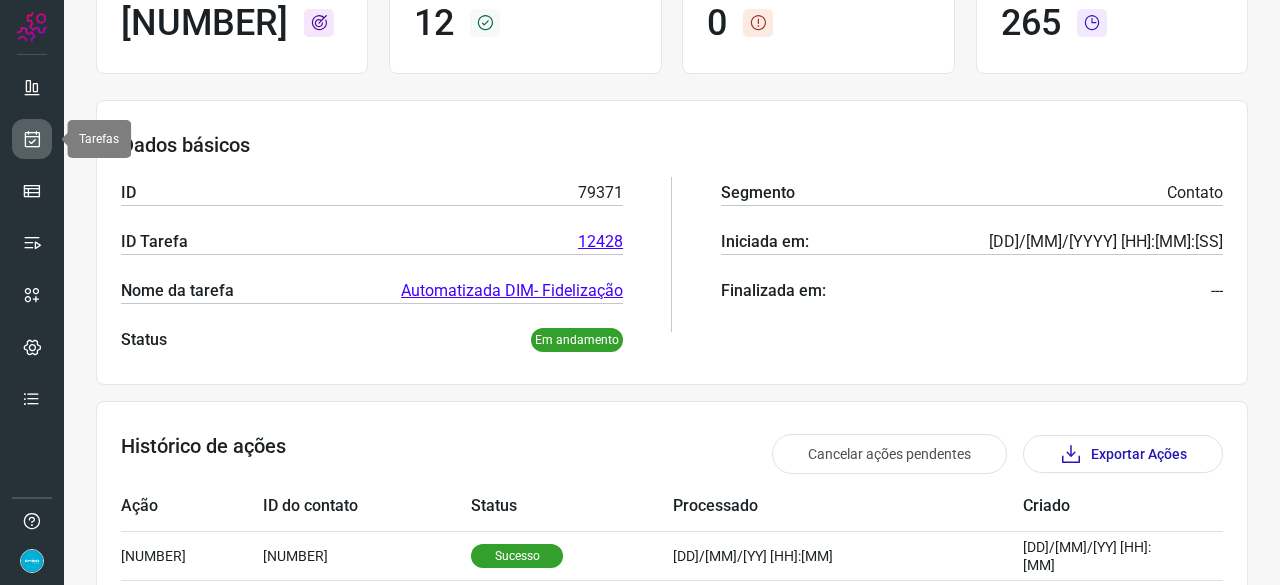 click at bounding box center (32, 139) 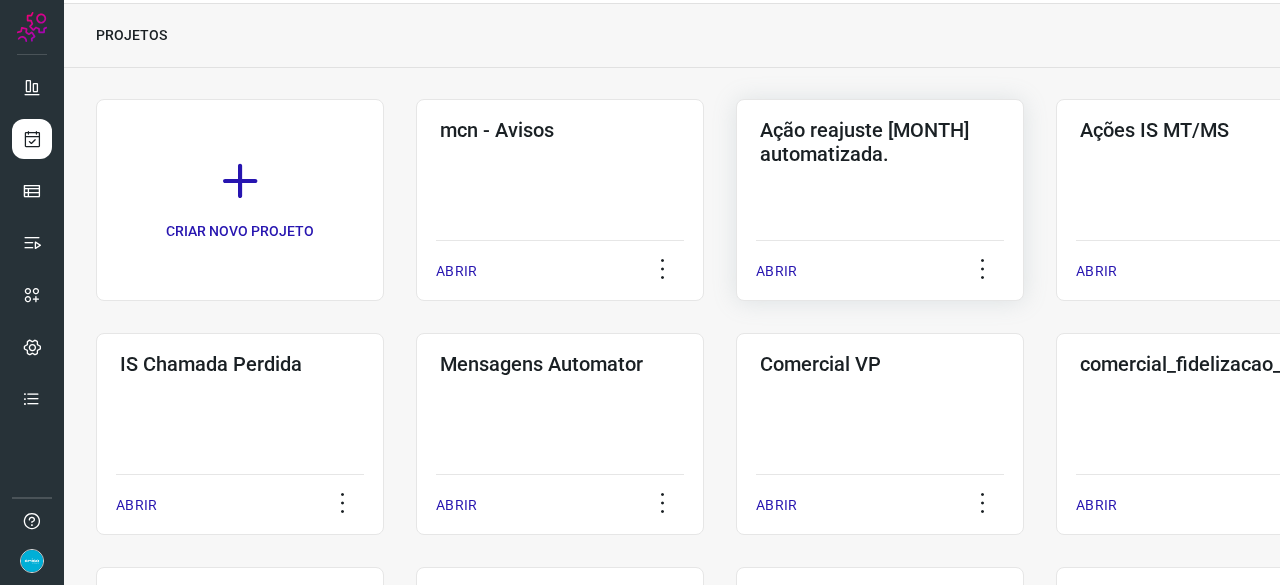 click on "ABRIR" at bounding box center (776, 271) 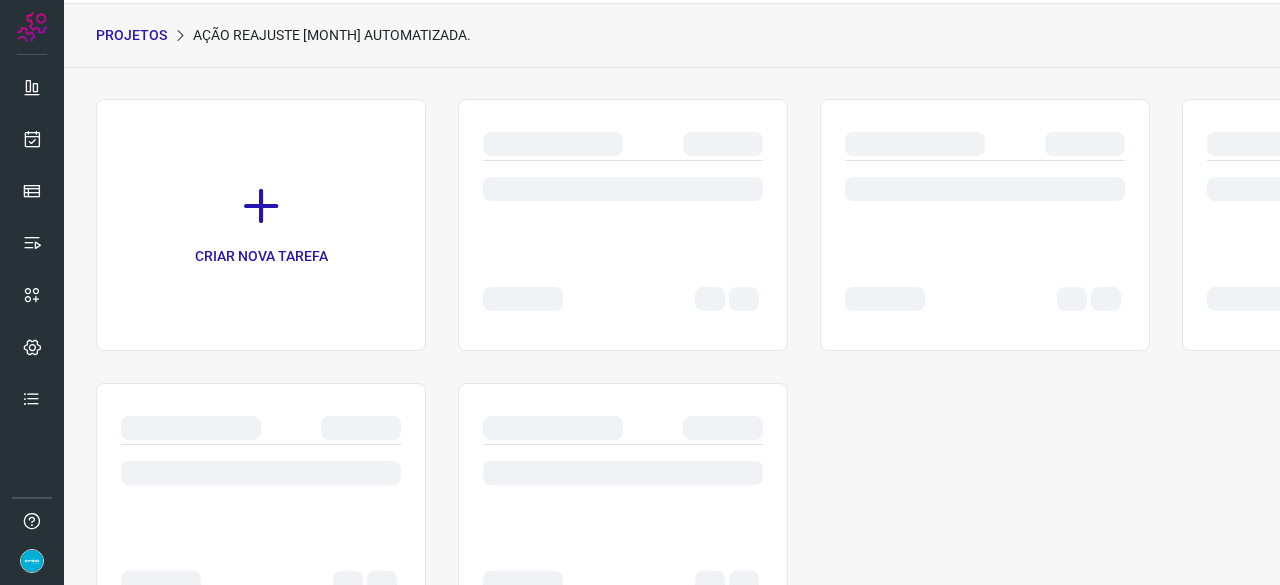 scroll, scrollTop: 0, scrollLeft: 0, axis: both 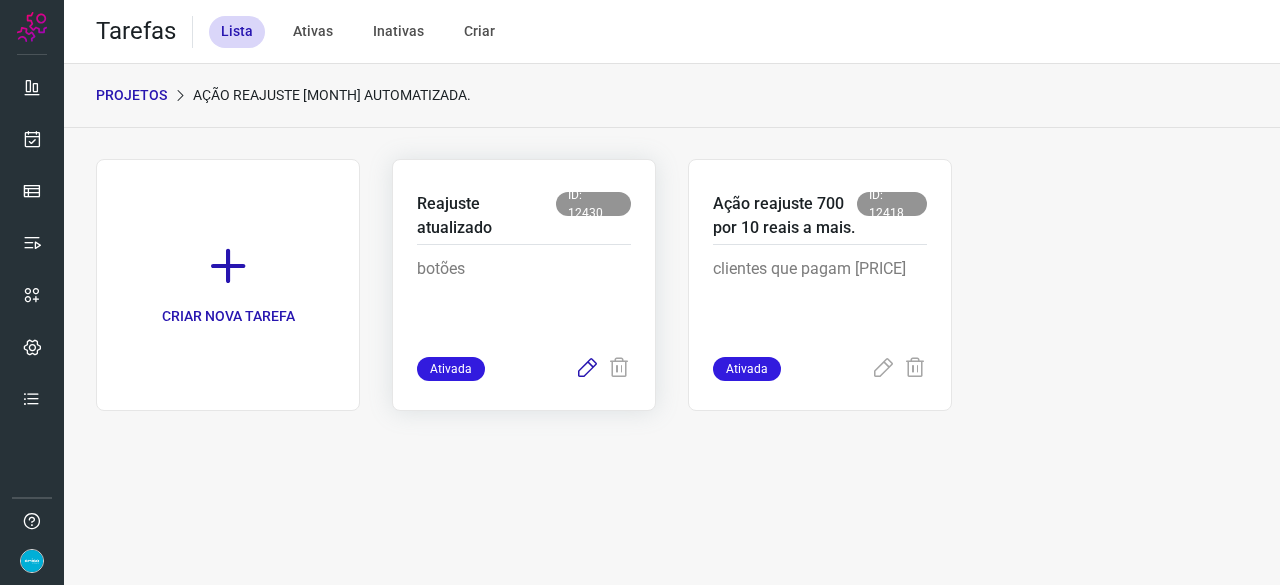 click at bounding box center [587, 369] 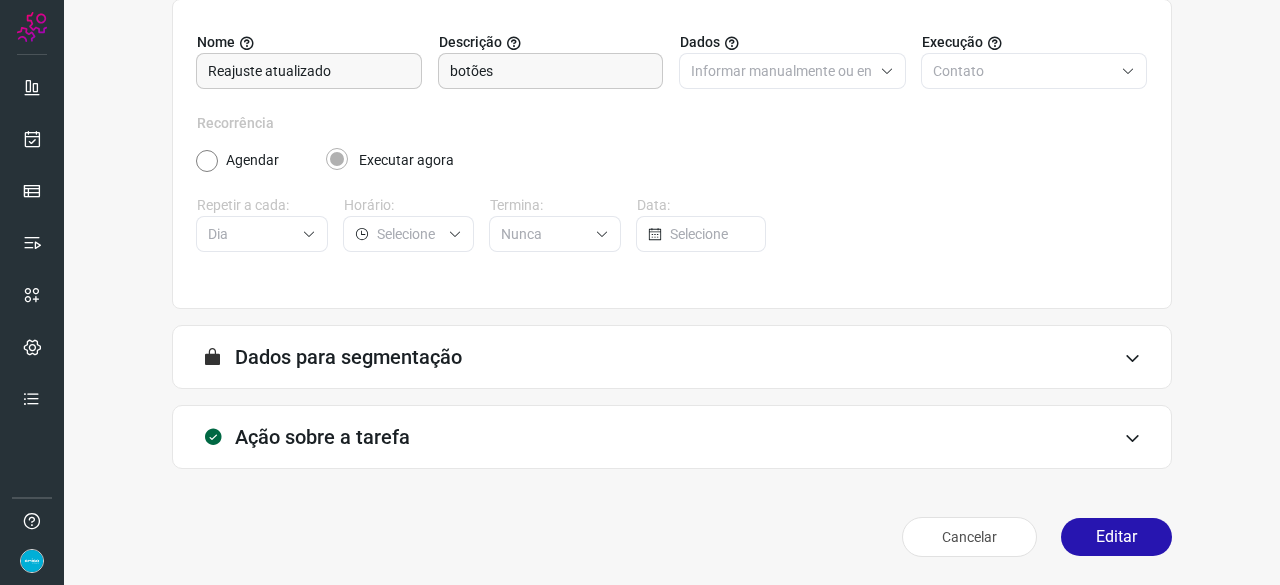 scroll, scrollTop: 195, scrollLeft: 0, axis: vertical 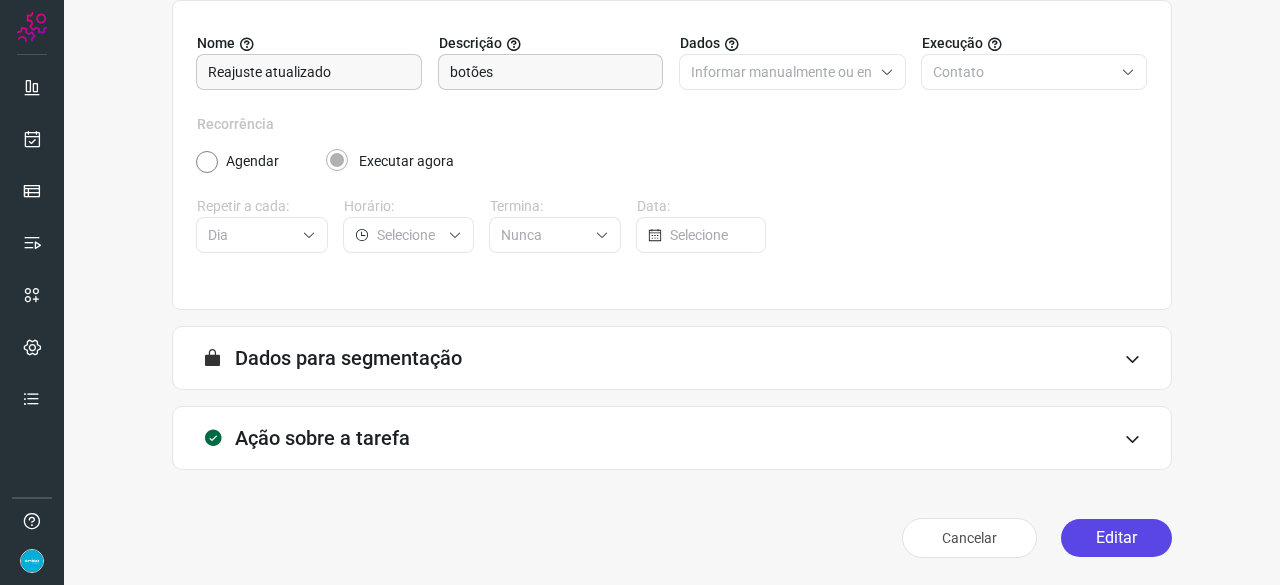 click on "Editar" at bounding box center [1116, 538] 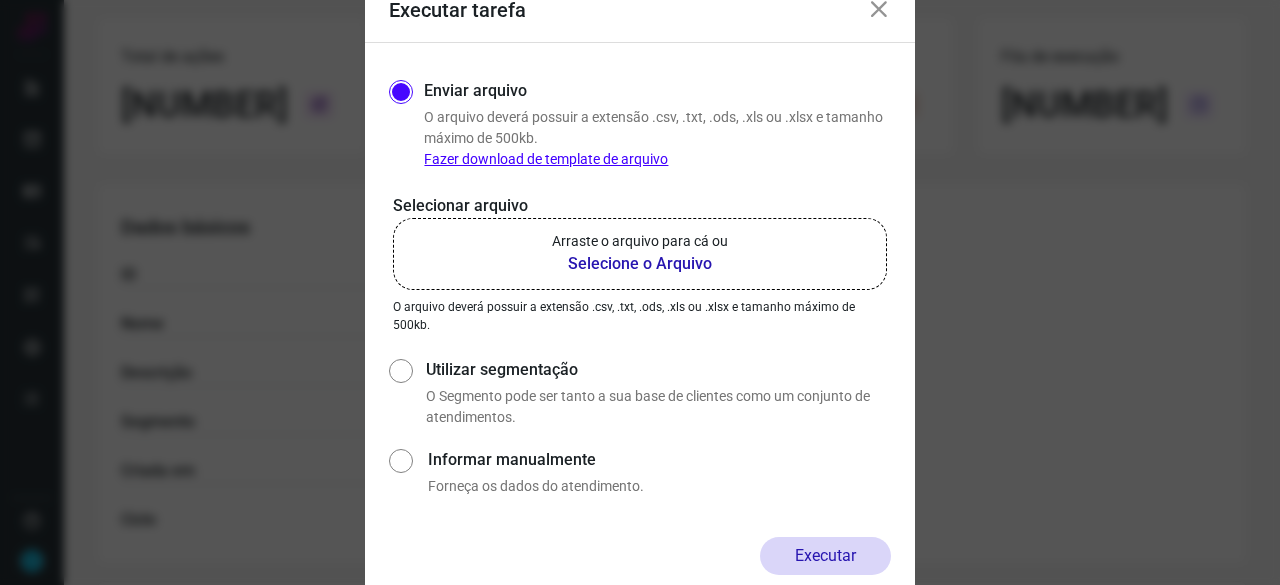 click on "Selecione o Arquivo" at bounding box center (640, 264) 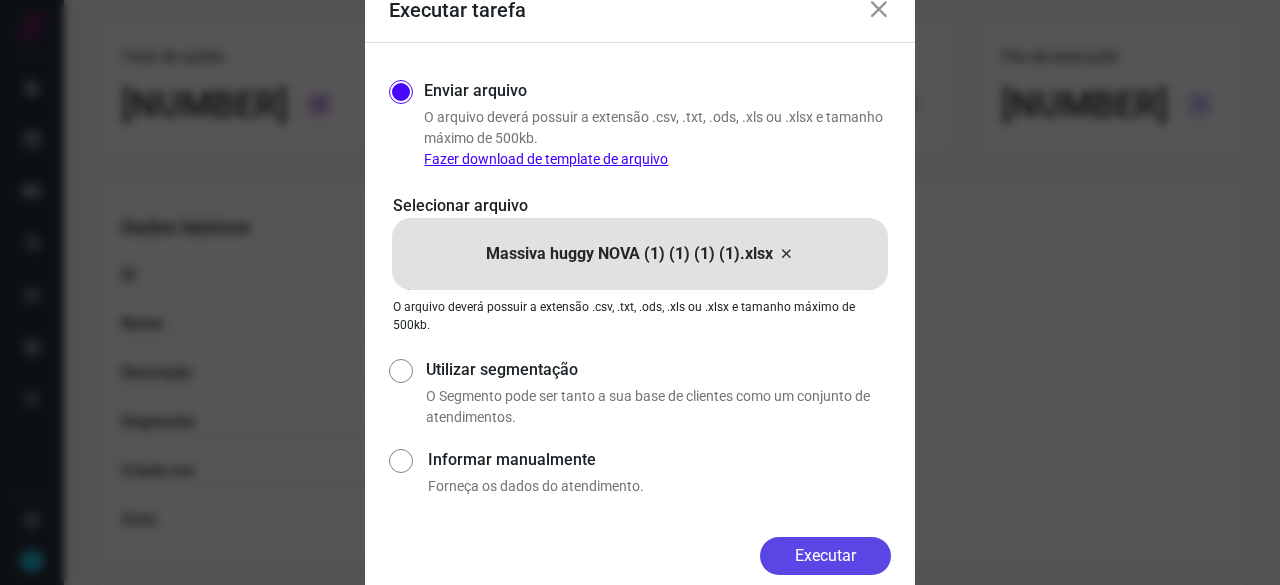 click on "Executar" at bounding box center (825, 556) 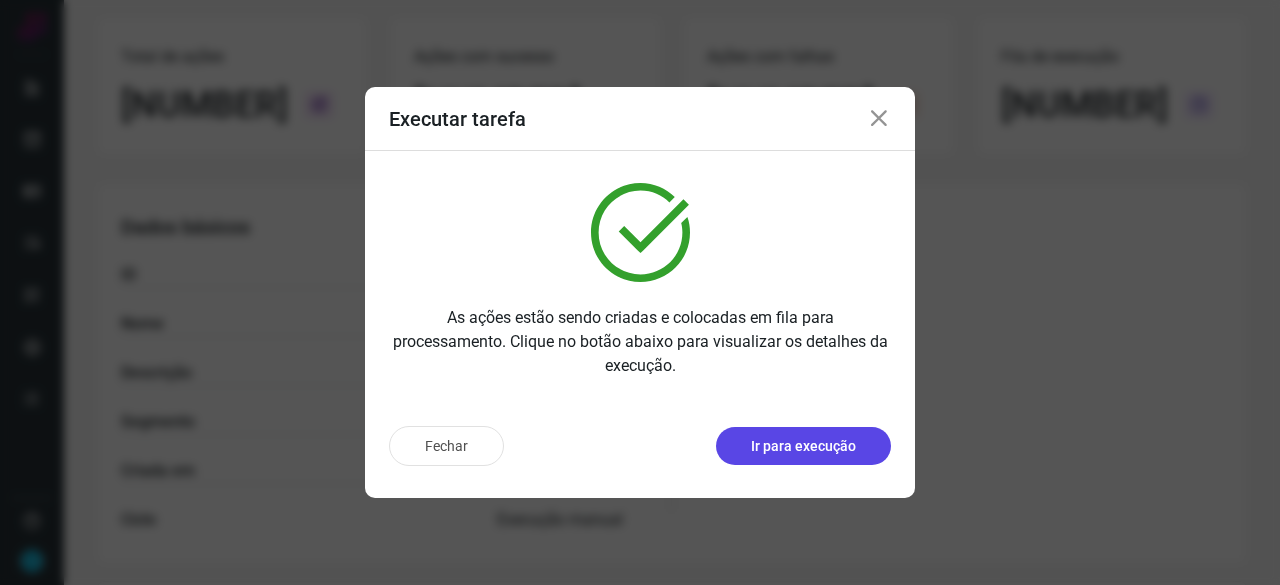 click on "Ir para execução" at bounding box center [803, 446] 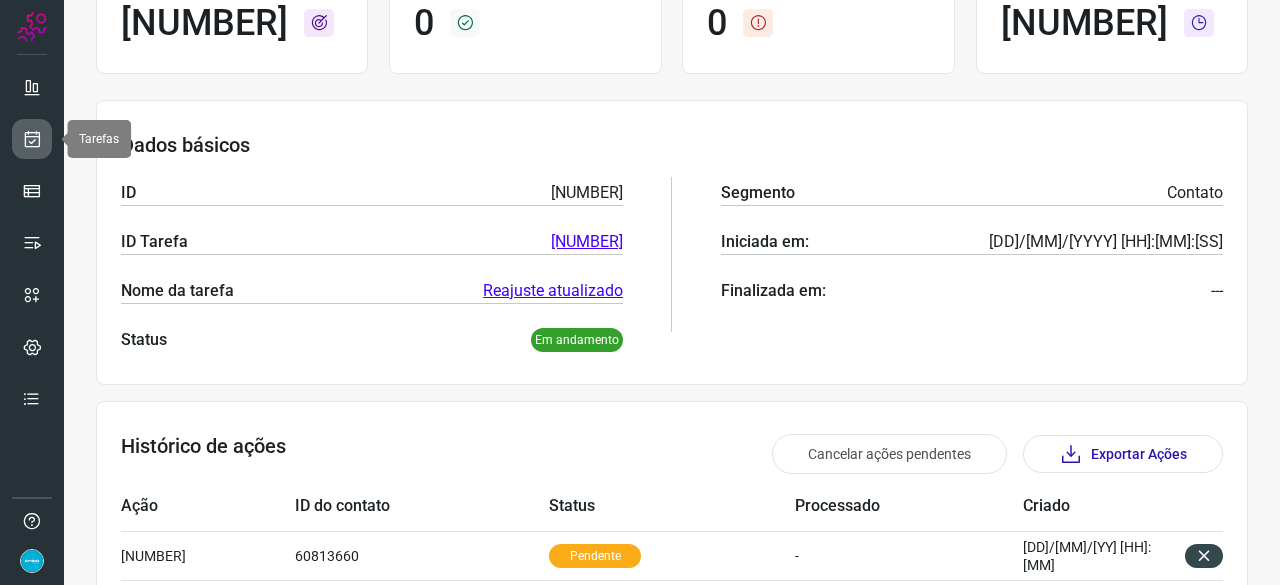 click at bounding box center [32, 139] 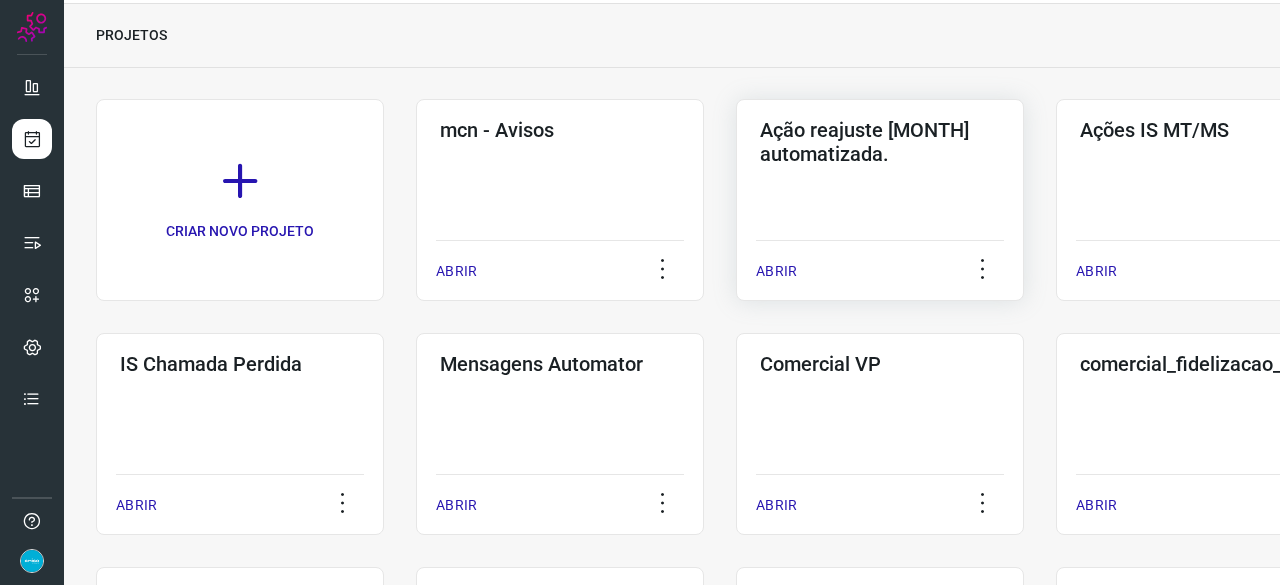 click on "ABRIR" at bounding box center [776, 271] 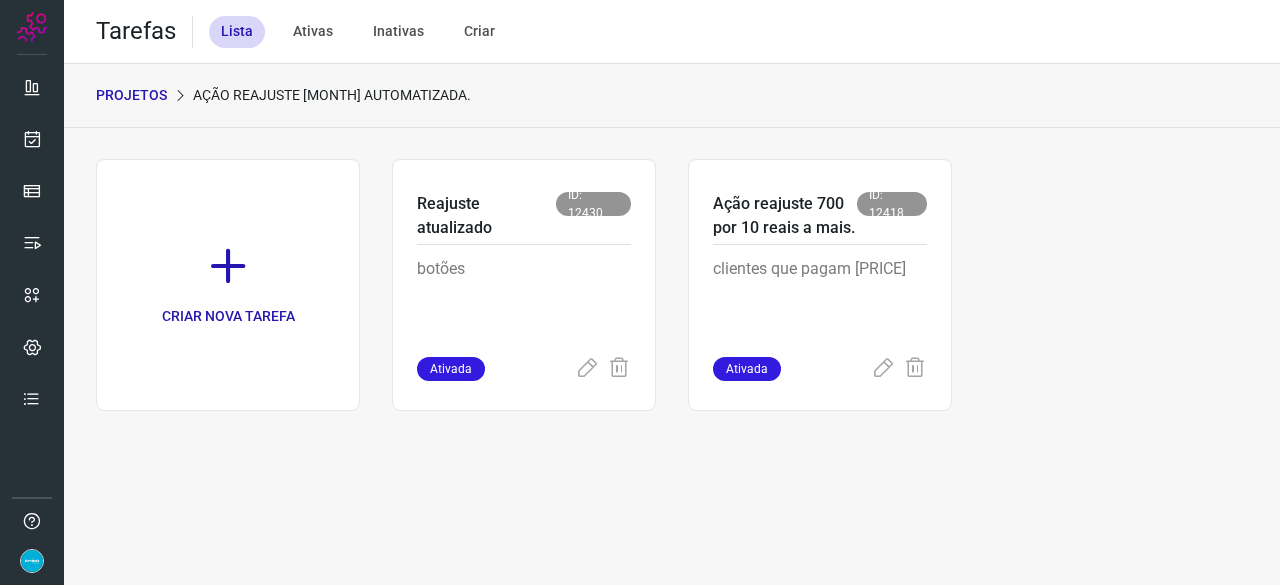 scroll, scrollTop: 0, scrollLeft: 0, axis: both 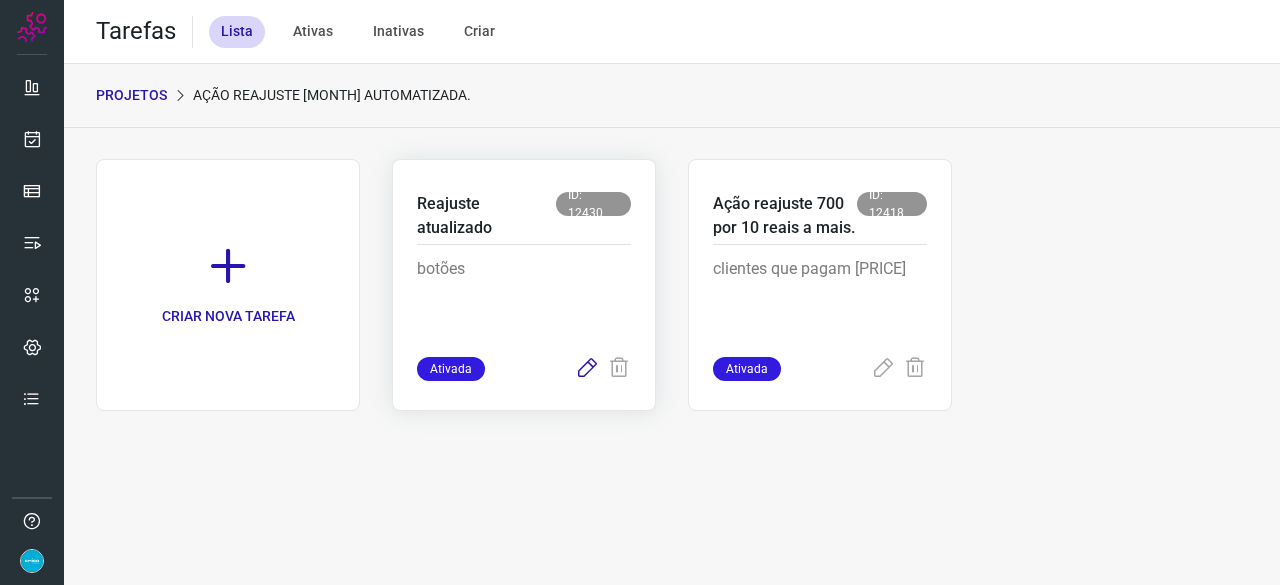 click at bounding box center [587, 369] 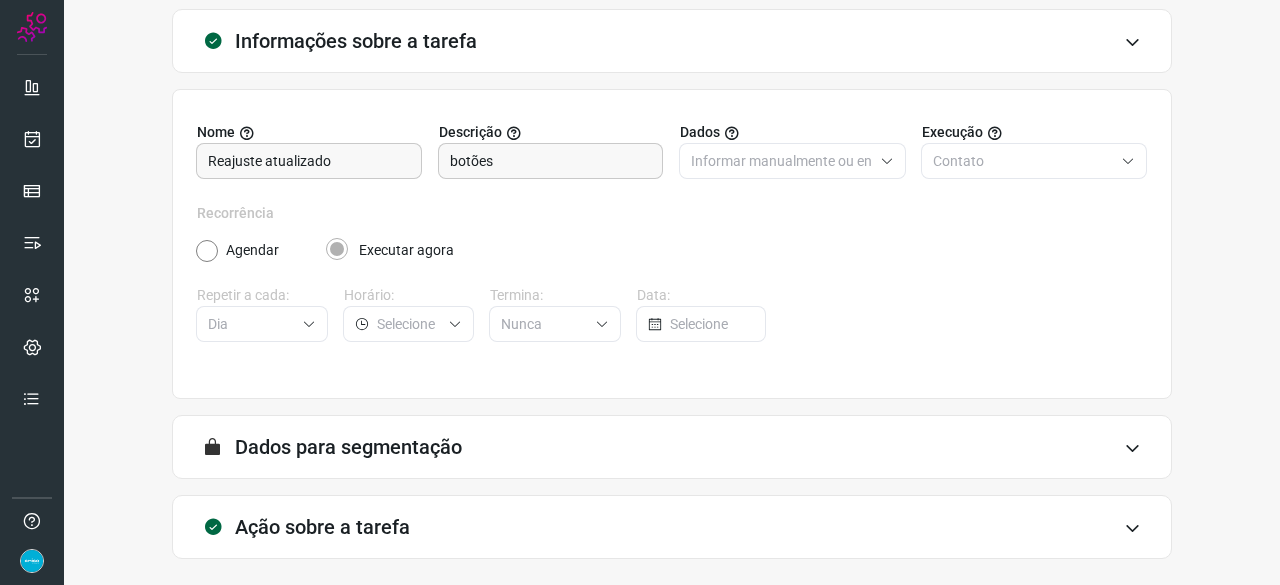scroll, scrollTop: 195, scrollLeft: 0, axis: vertical 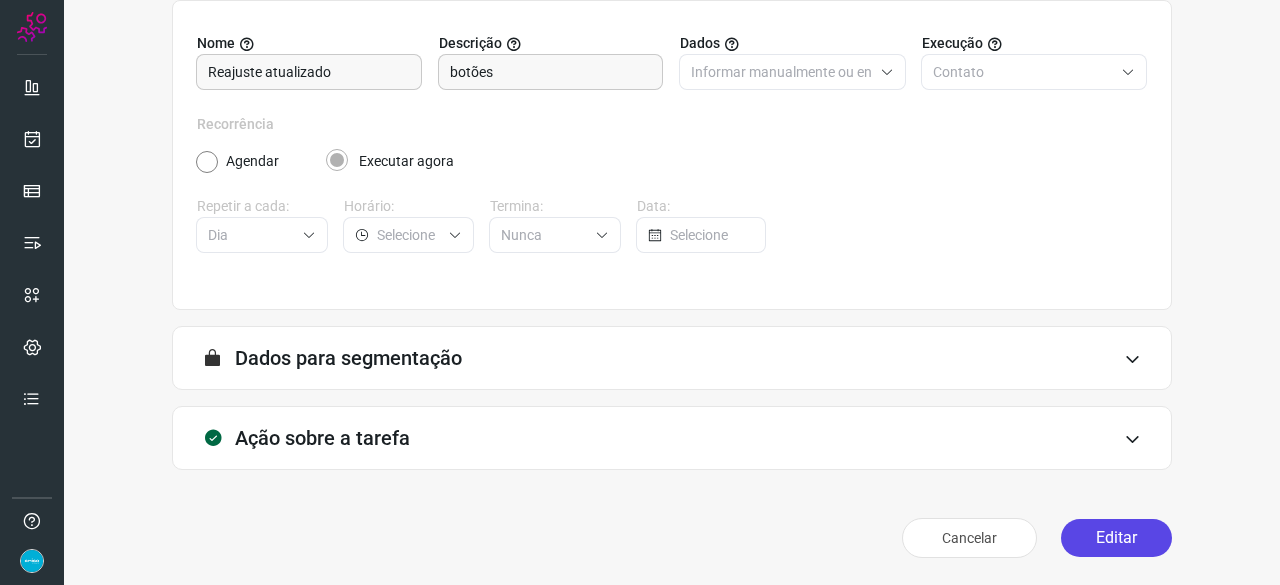 click on "Editar" at bounding box center (1116, 538) 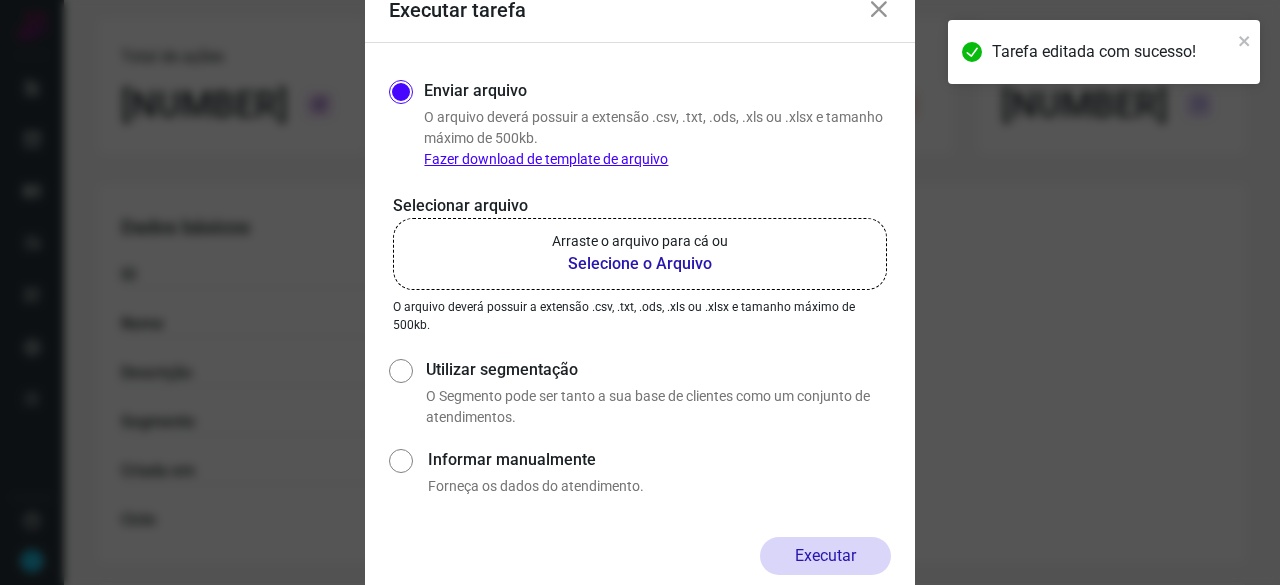 click on "Selecione o Arquivo" at bounding box center [640, 264] 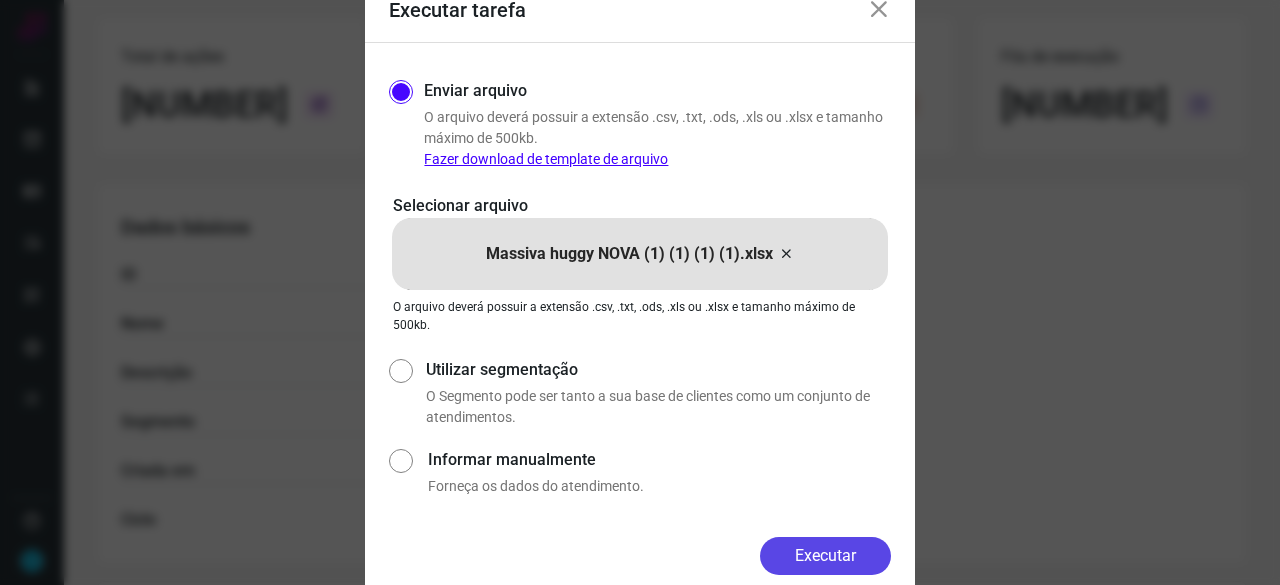 click on "Executar" at bounding box center (825, 556) 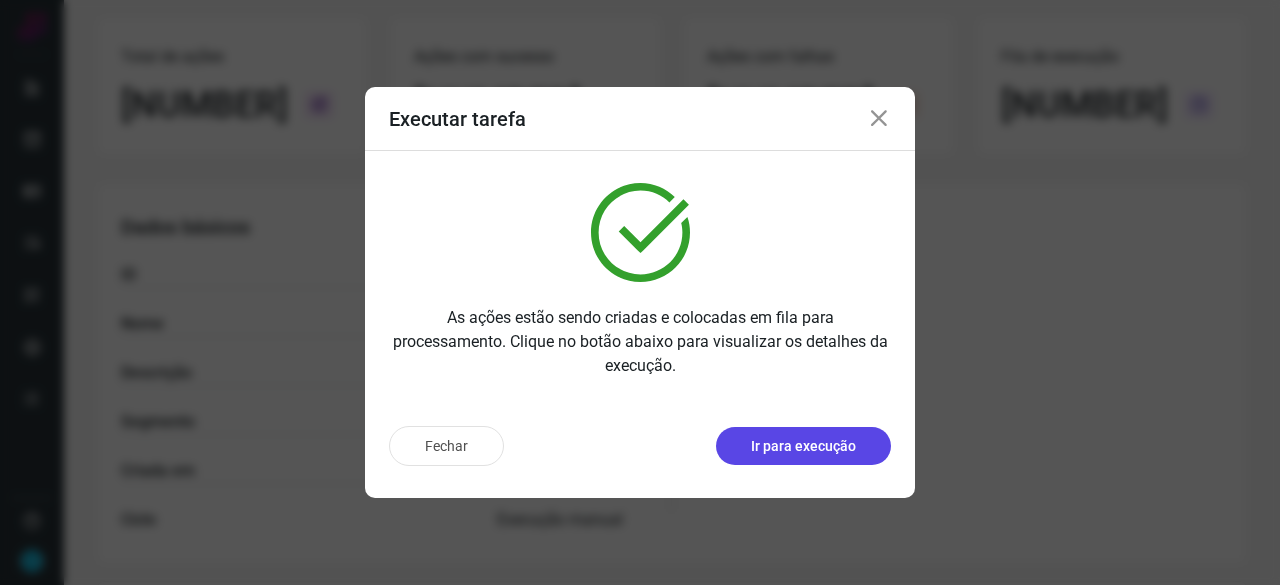 click on "Ir para execução" at bounding box center (803, 446) 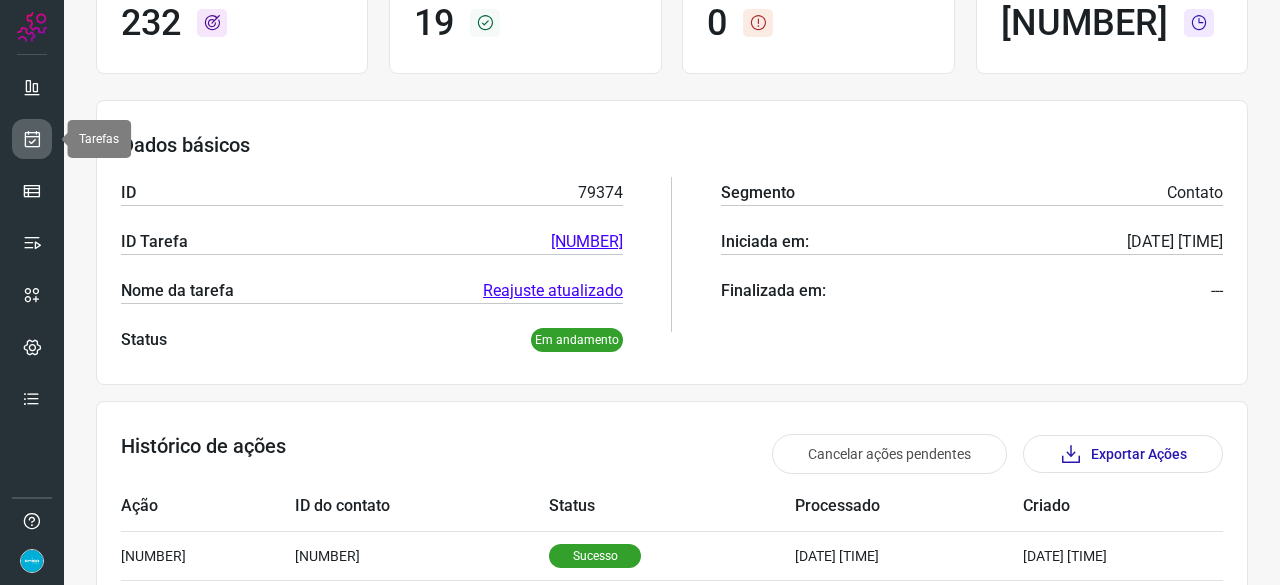 click at bounding box center (32, 139) 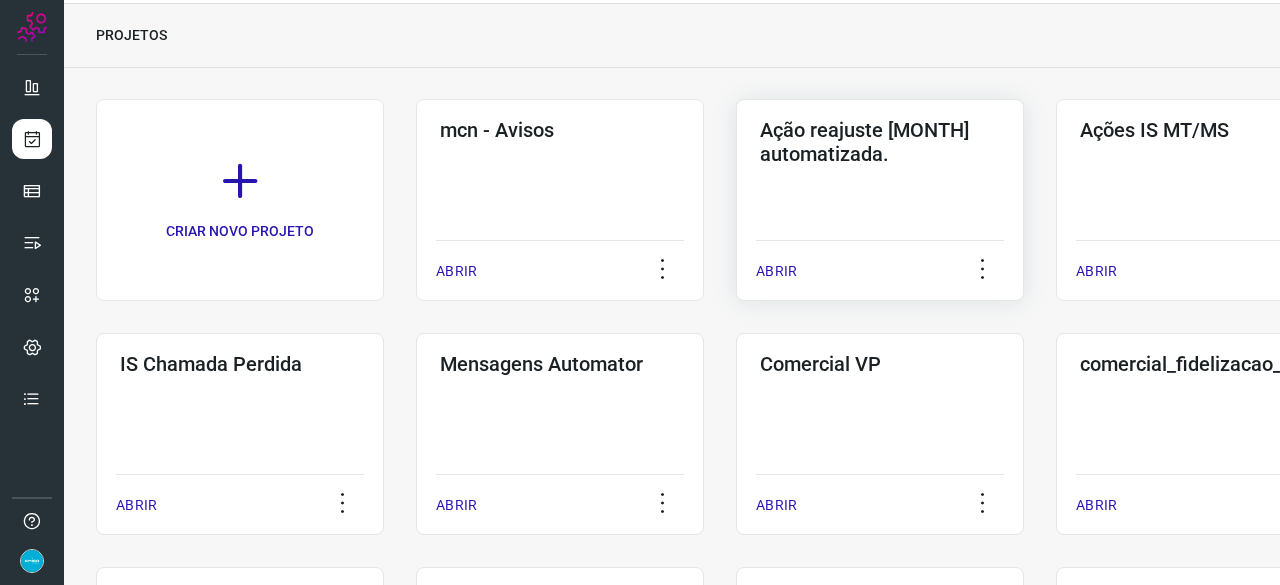 click on "ABRIR" at bounding box center [776, 271] 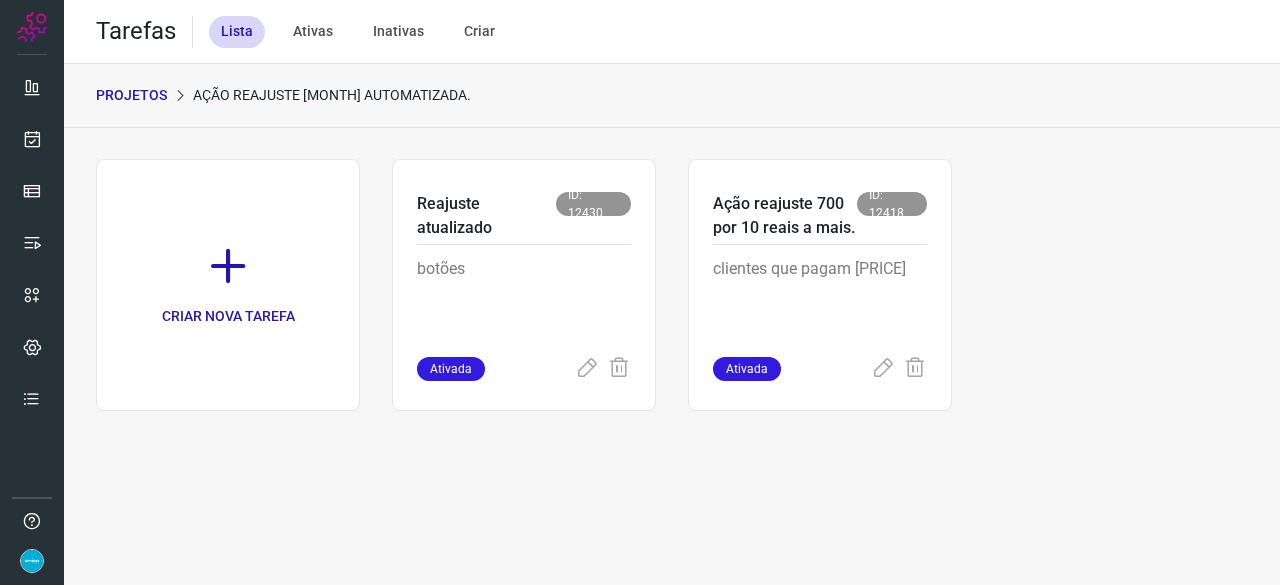 scroll, scrollTop: 0, scrollLeft: 0, axis: both 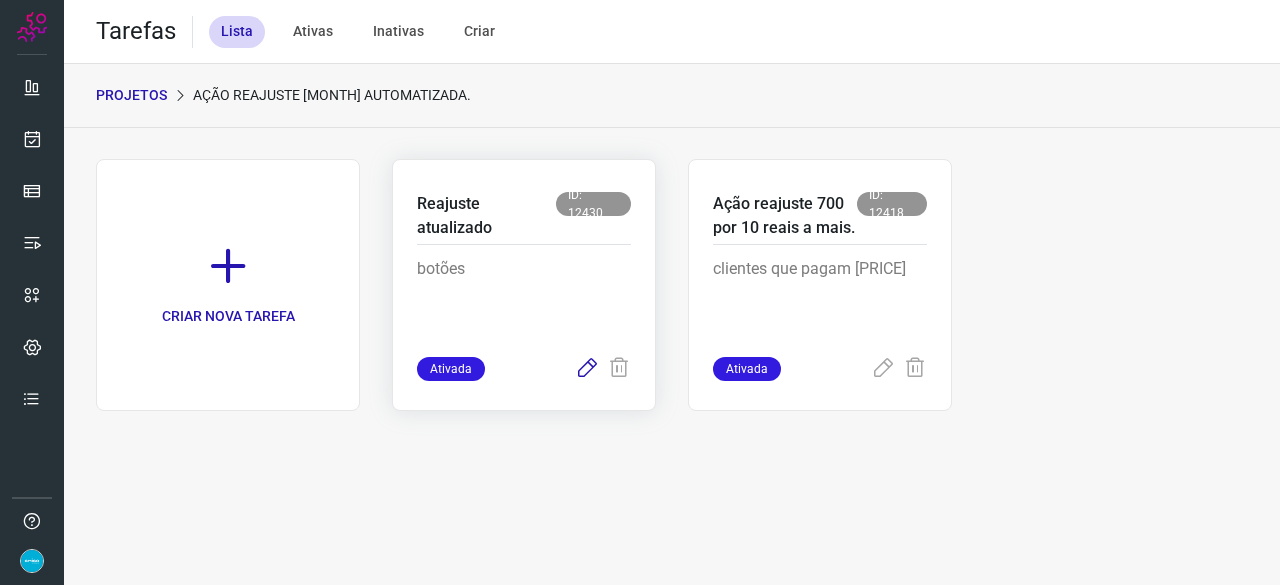 click at bounding box center (587, 369) 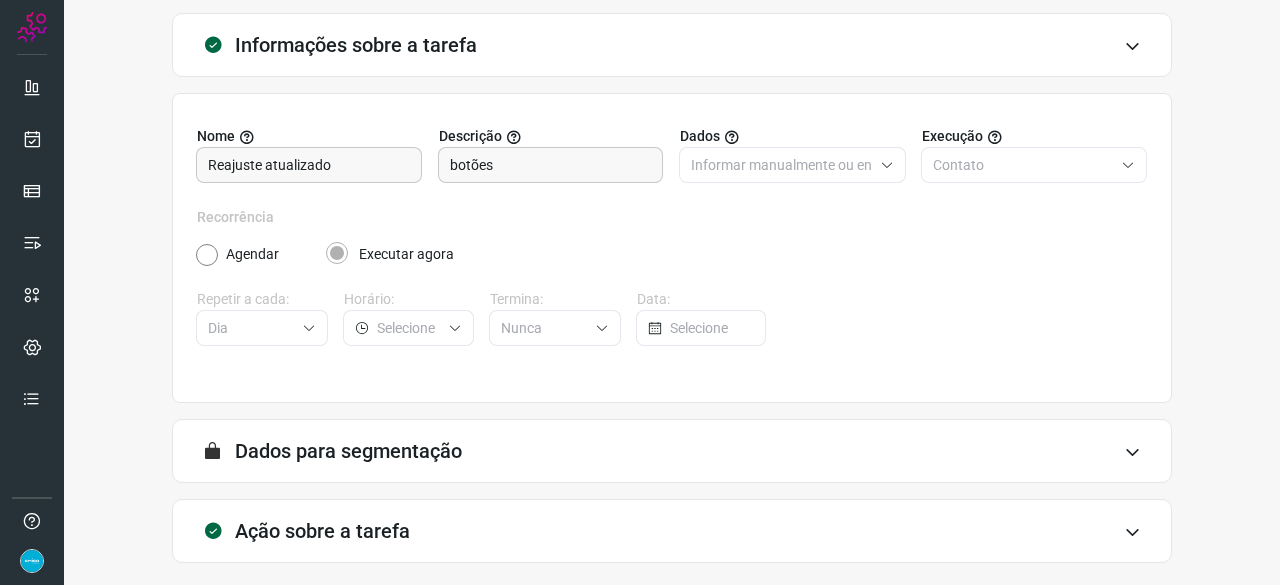 scroll, scrollTop: 195, scrollLeft: 0, axis: vertical 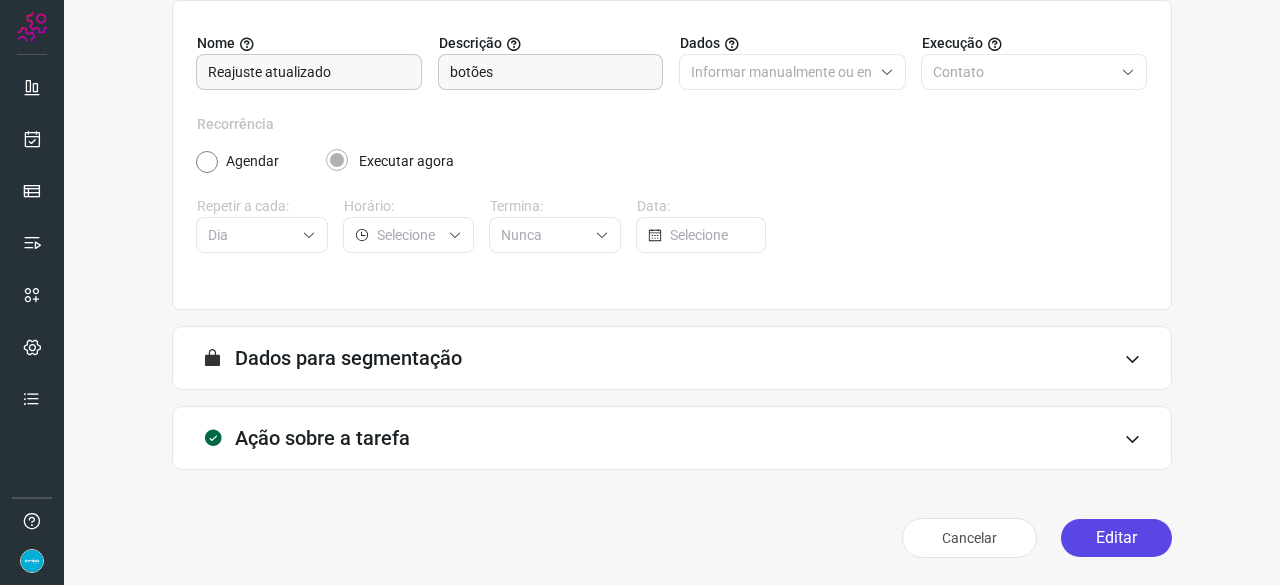 click on "Editar" at bounding box center [1116, 538] 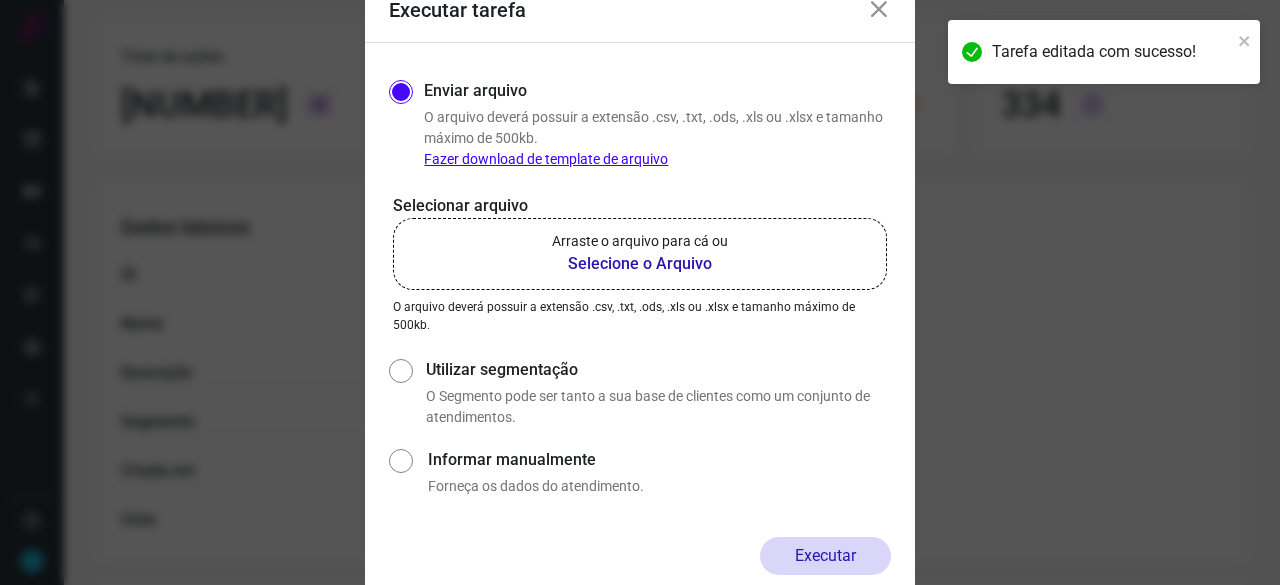 click on "Selecione o Arquivo" at bounding box center [640, 264] 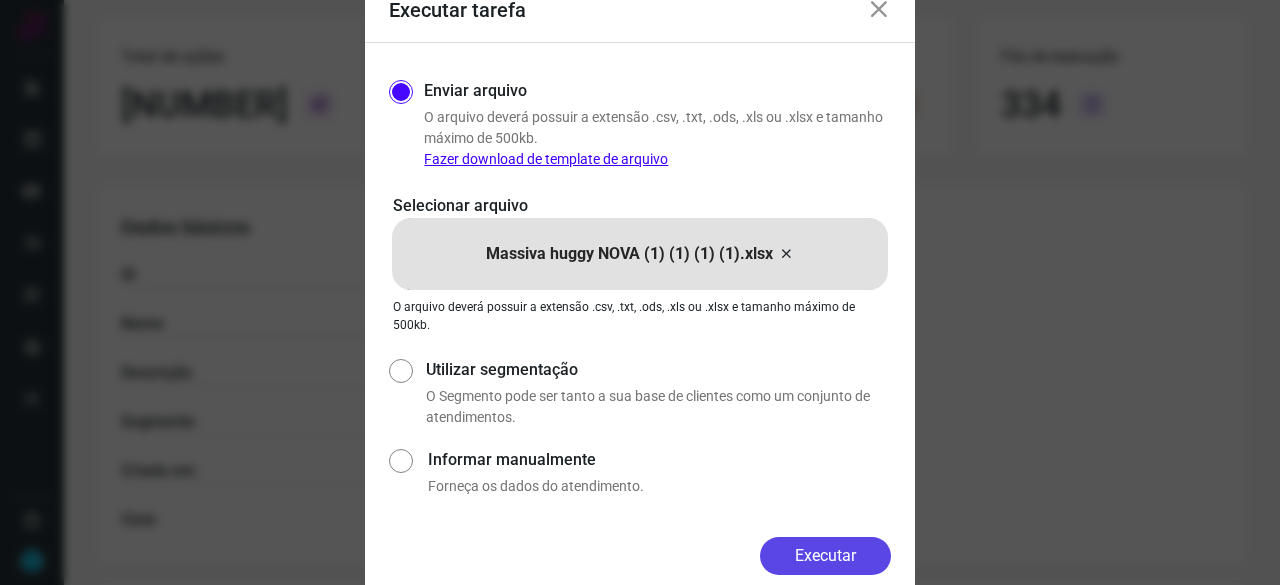 click on "Executar" at bounding box center (825, 556) 